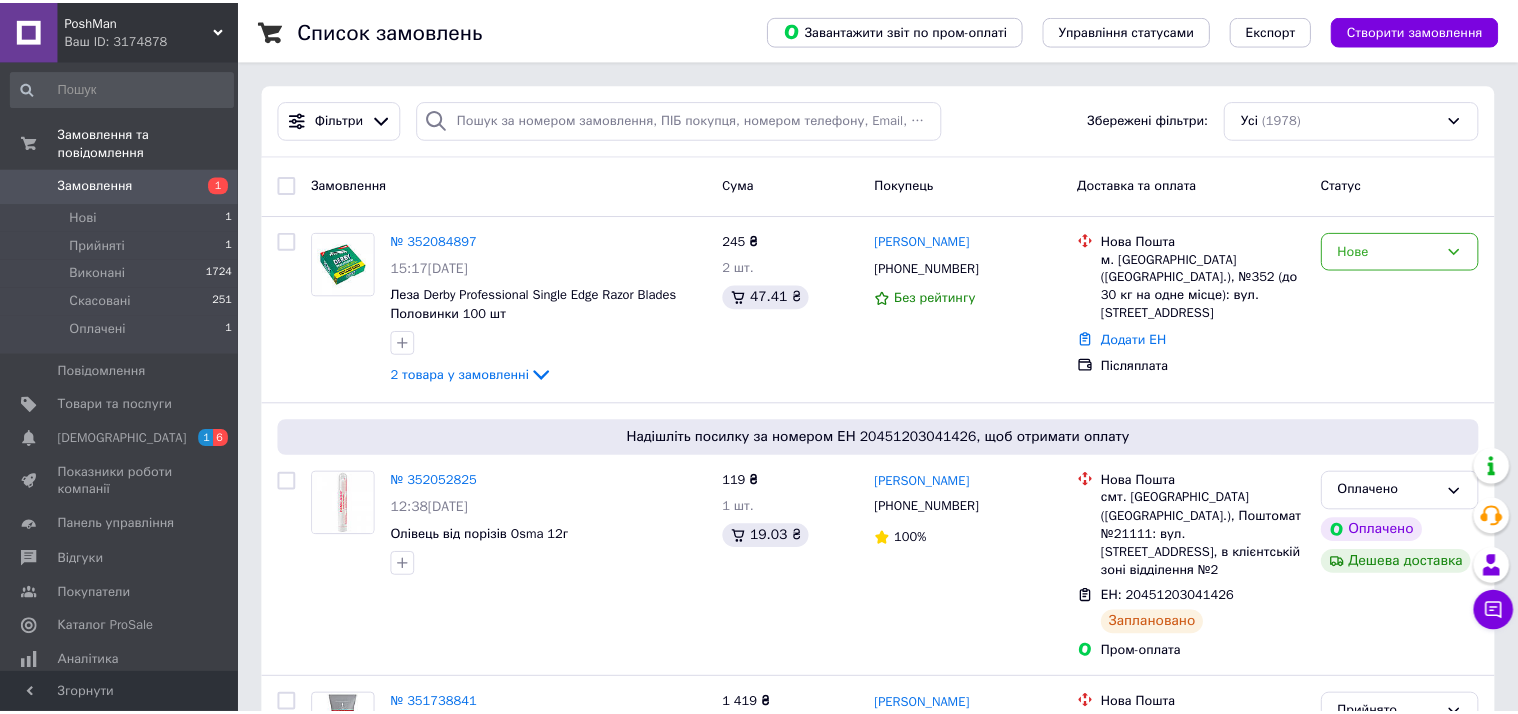 scroll, scrollTop: 0, scrollLeft: 0, axis: both 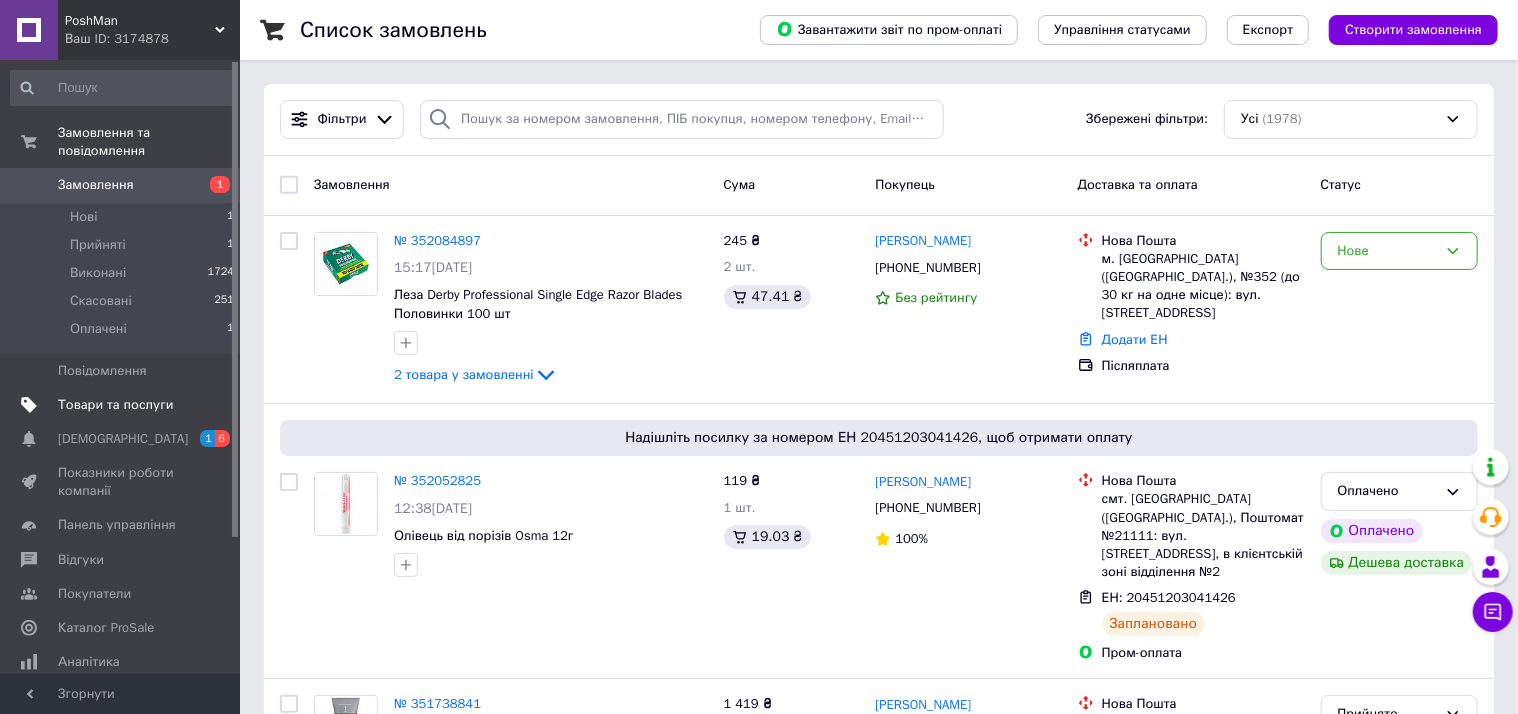 click on "Товари та послуги" at bounding box center [115, 405] 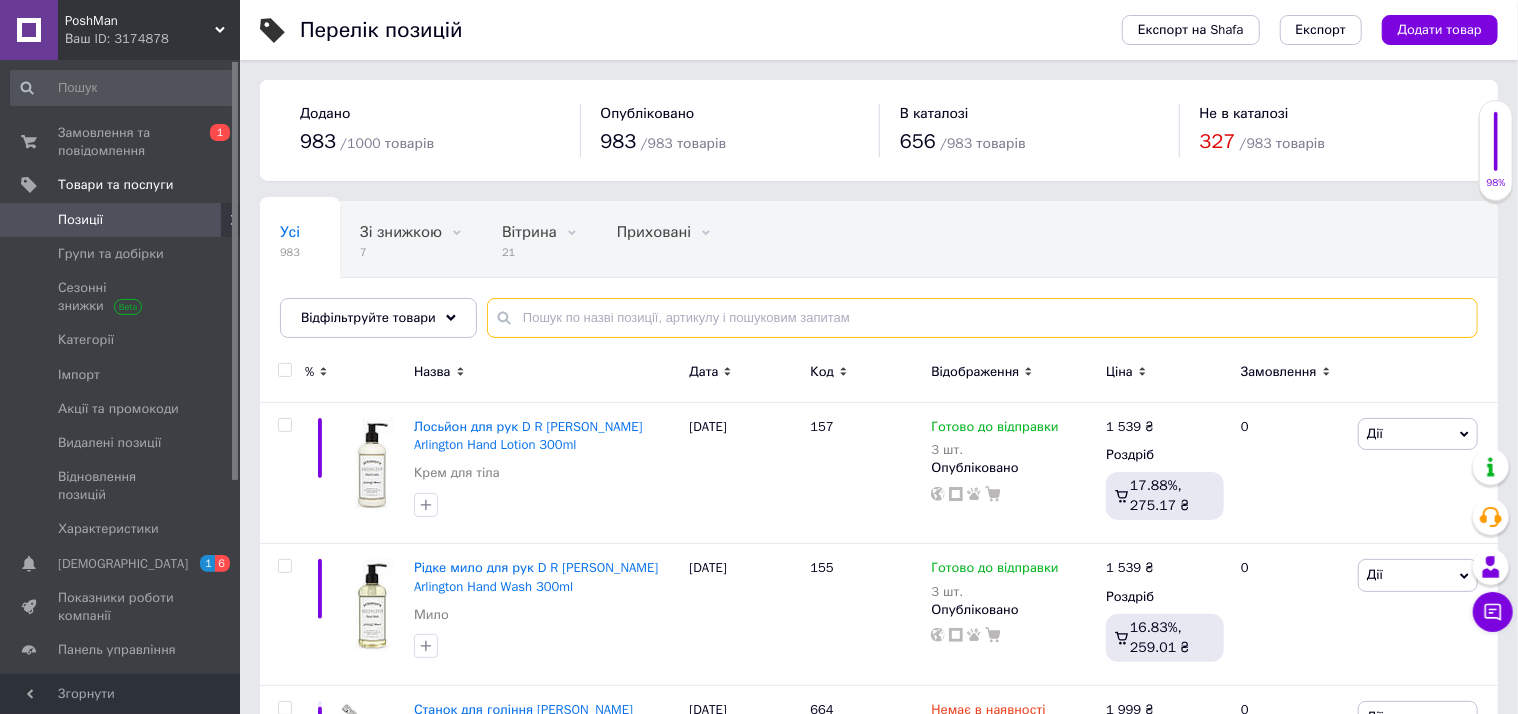 click at bounding box center [982, 318] 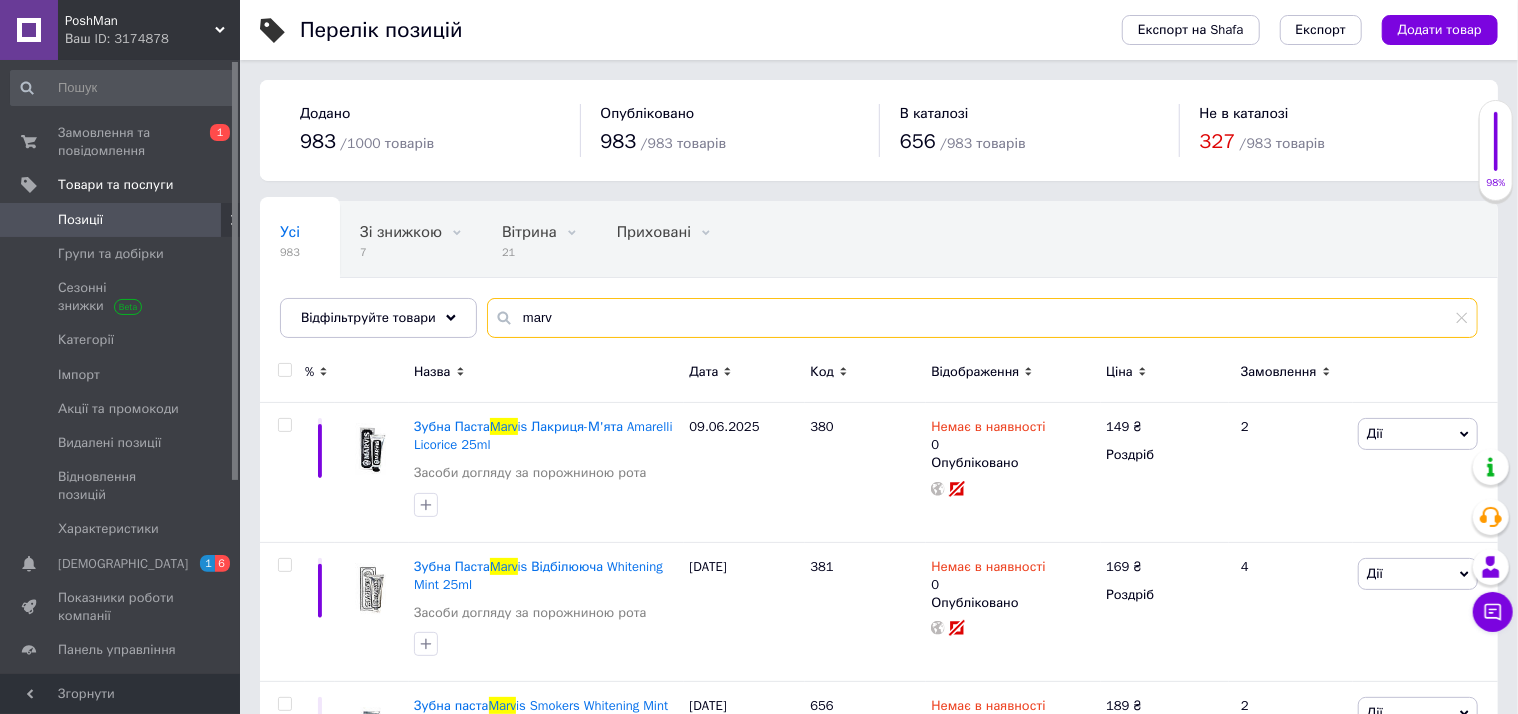 type on "marv" 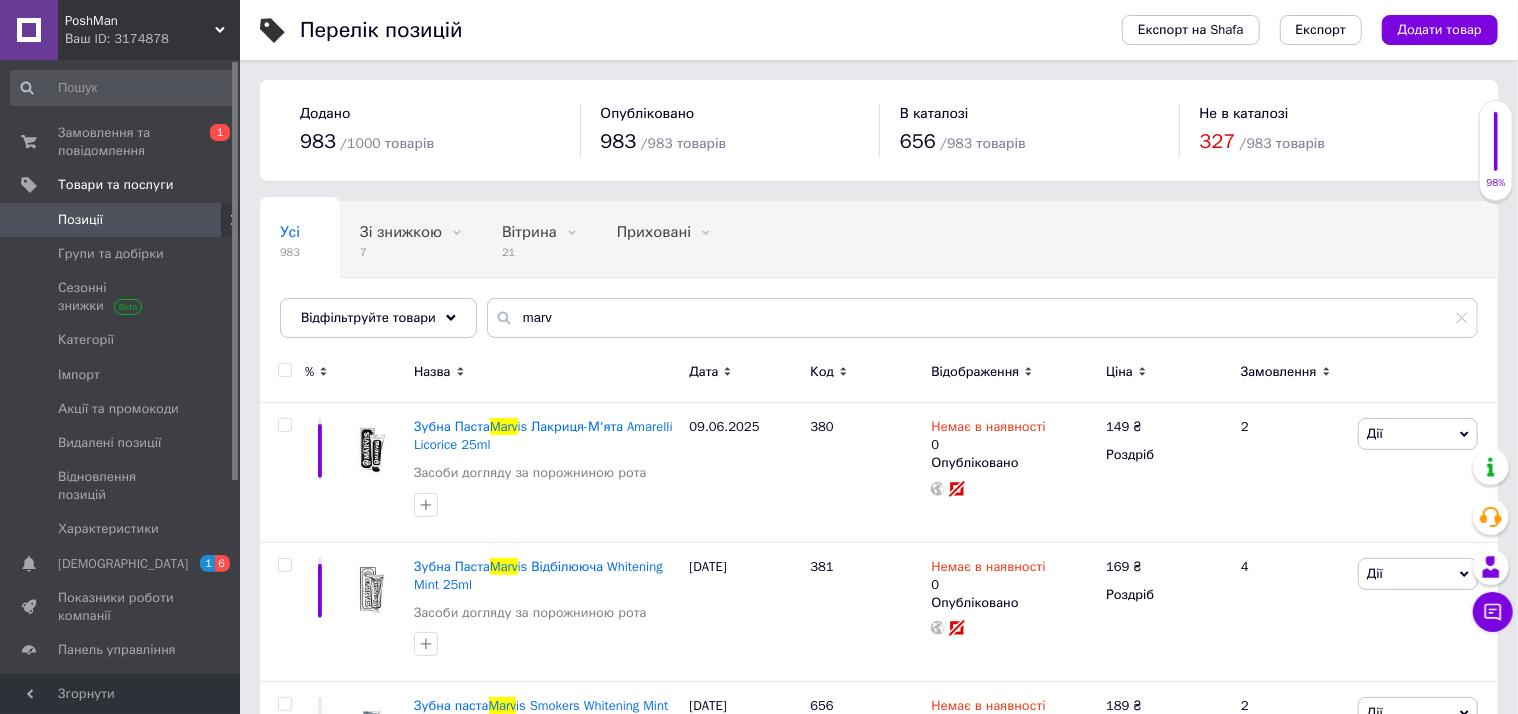 click on "Відображення" at bounding box center (975, 372) 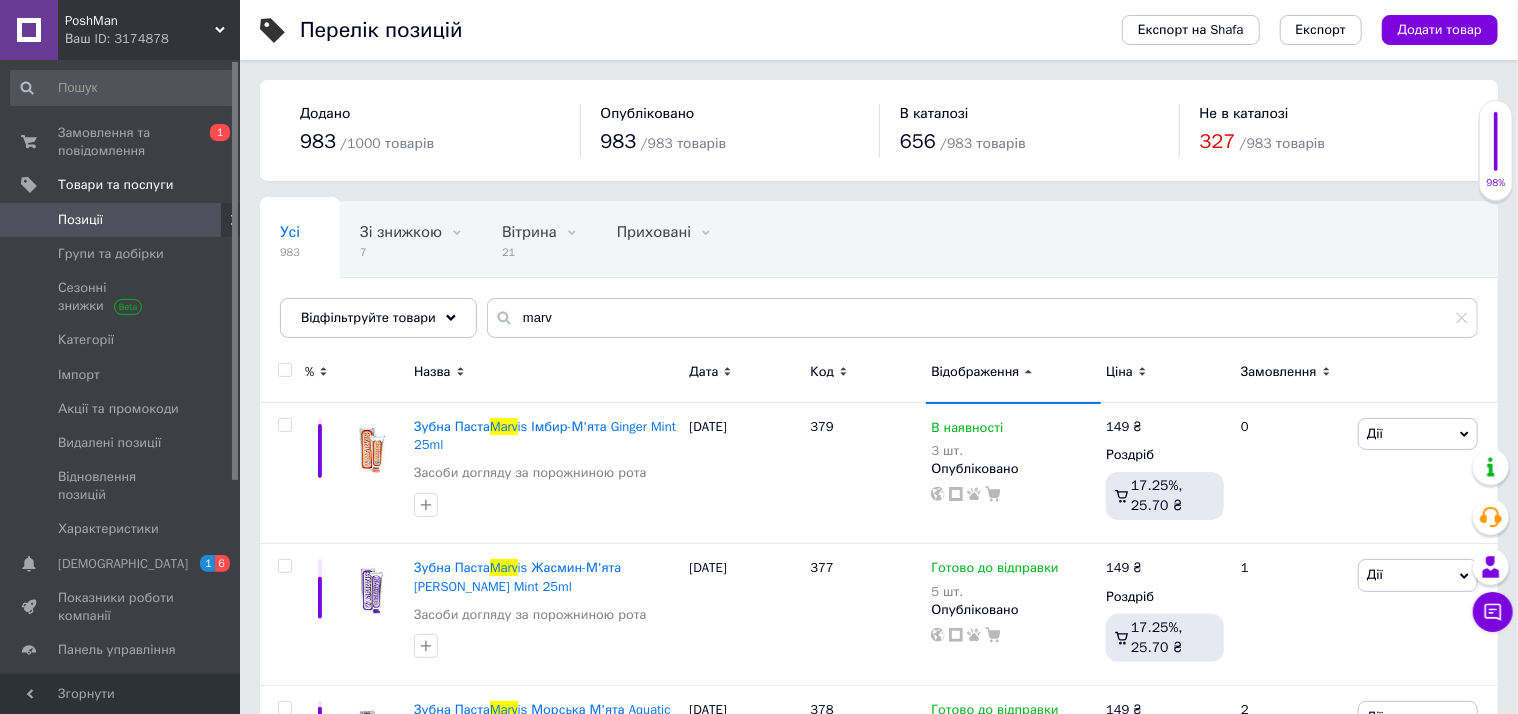 click on "Відображення" at bounding box center [975, 372] 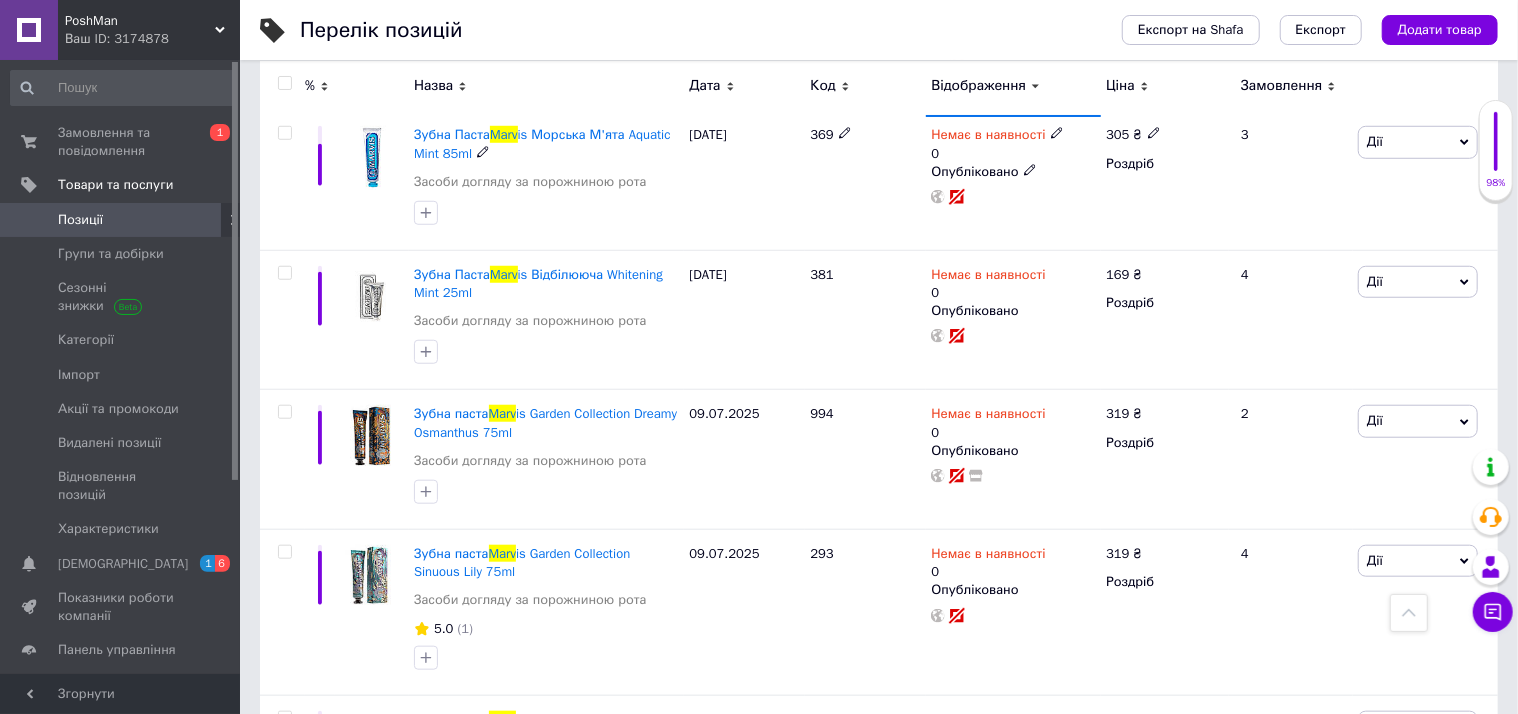 scroll, scrollTop: 909, scrollLeft: 0, axis: vertical 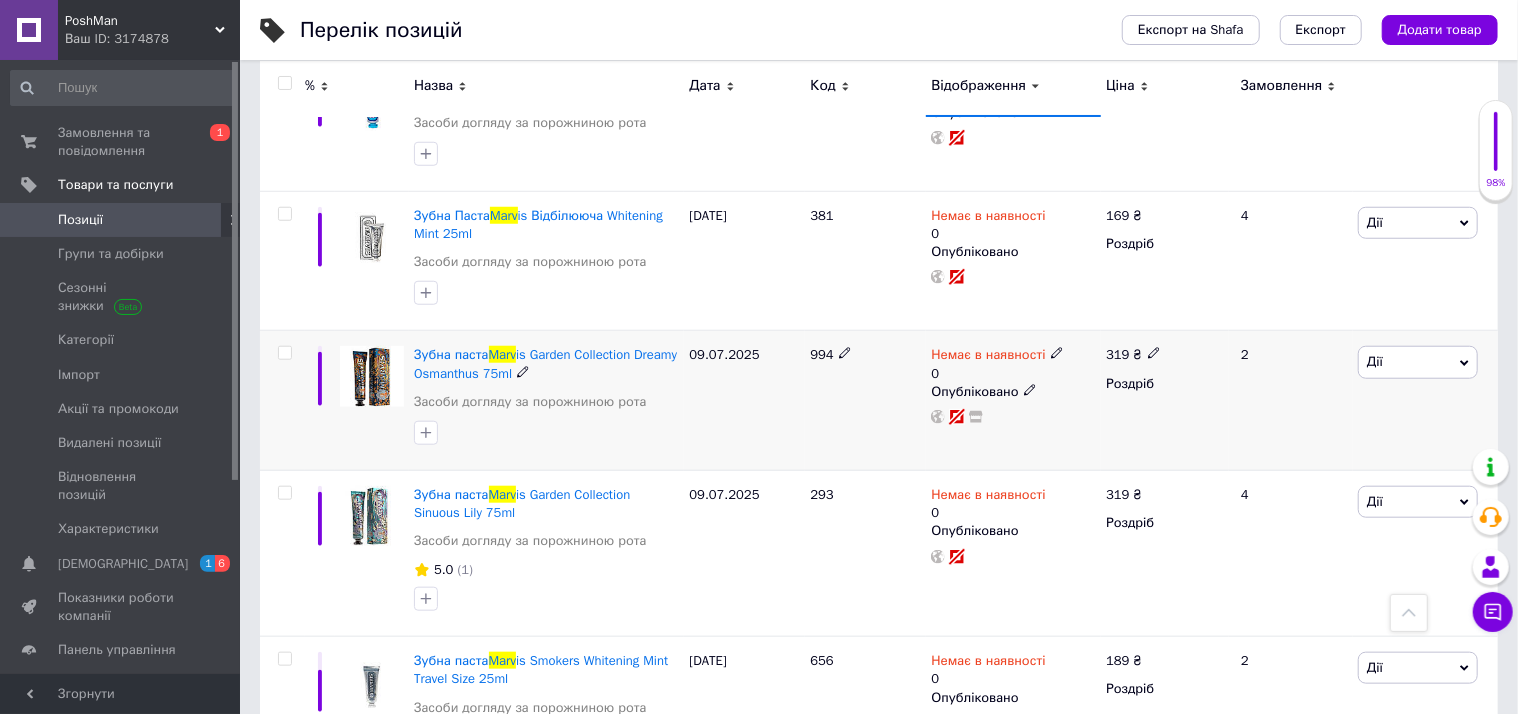 click 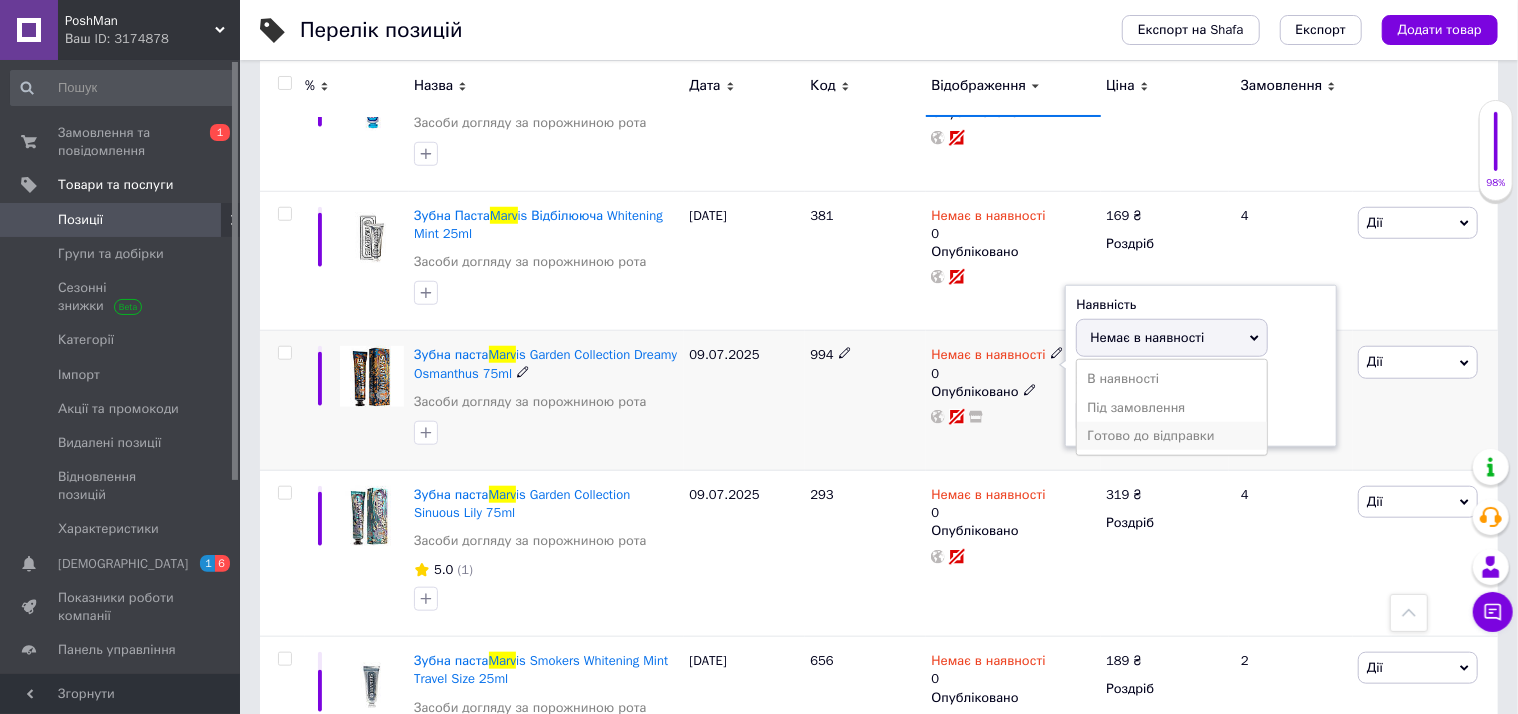 click on "Готово до відправки" at bounding box center [1172, 436] 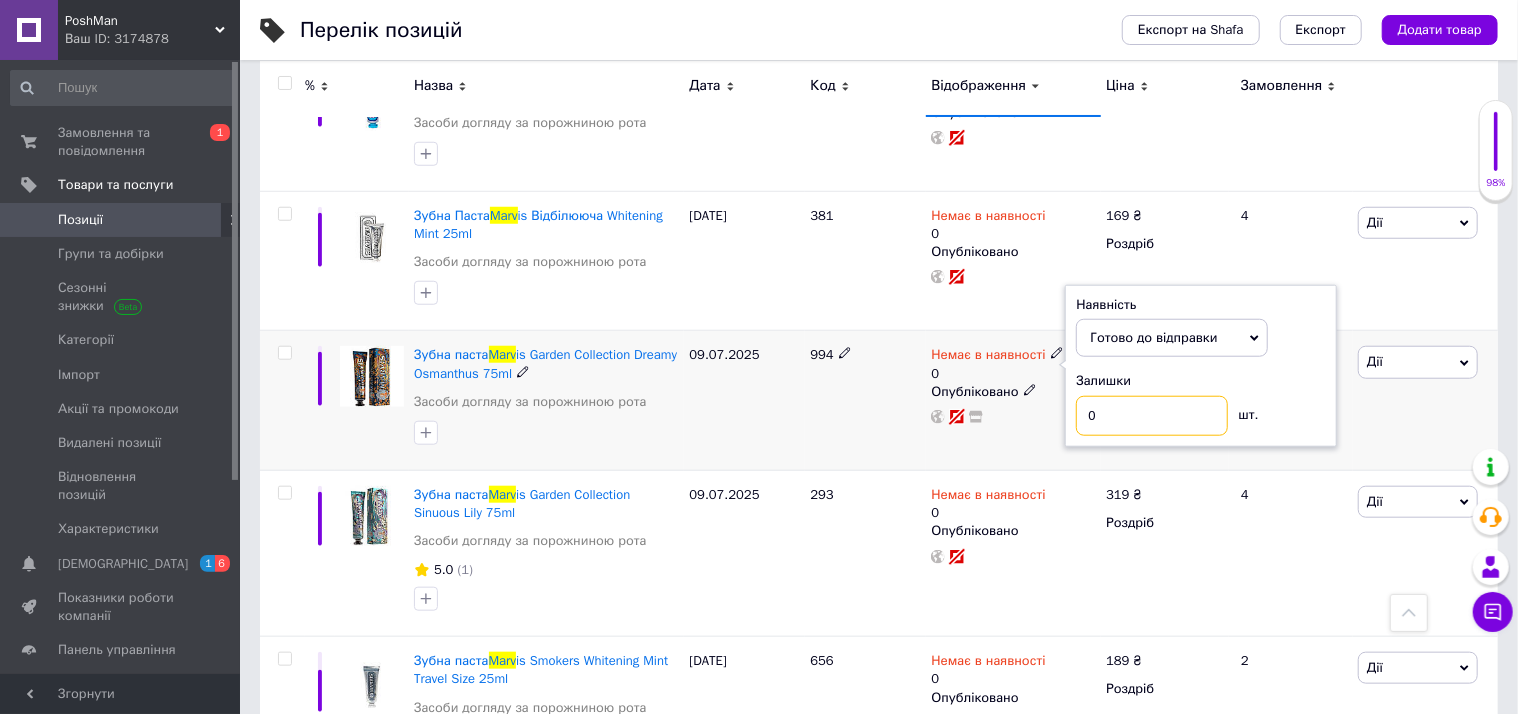 drag, startPoint x: 1103, startPoint y: 420, endPoint x: 1066, endPoint y: 422, distance: 37.054016 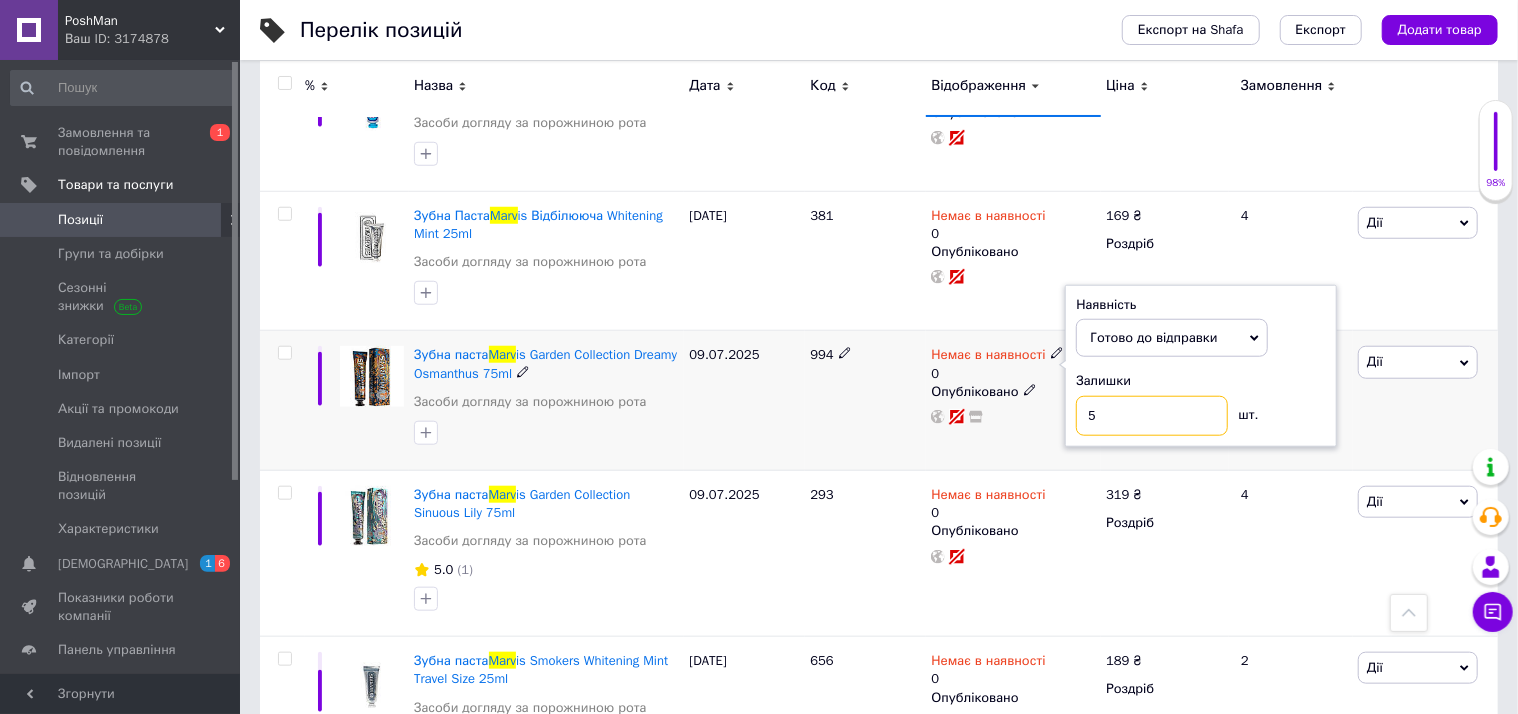 type on "5" 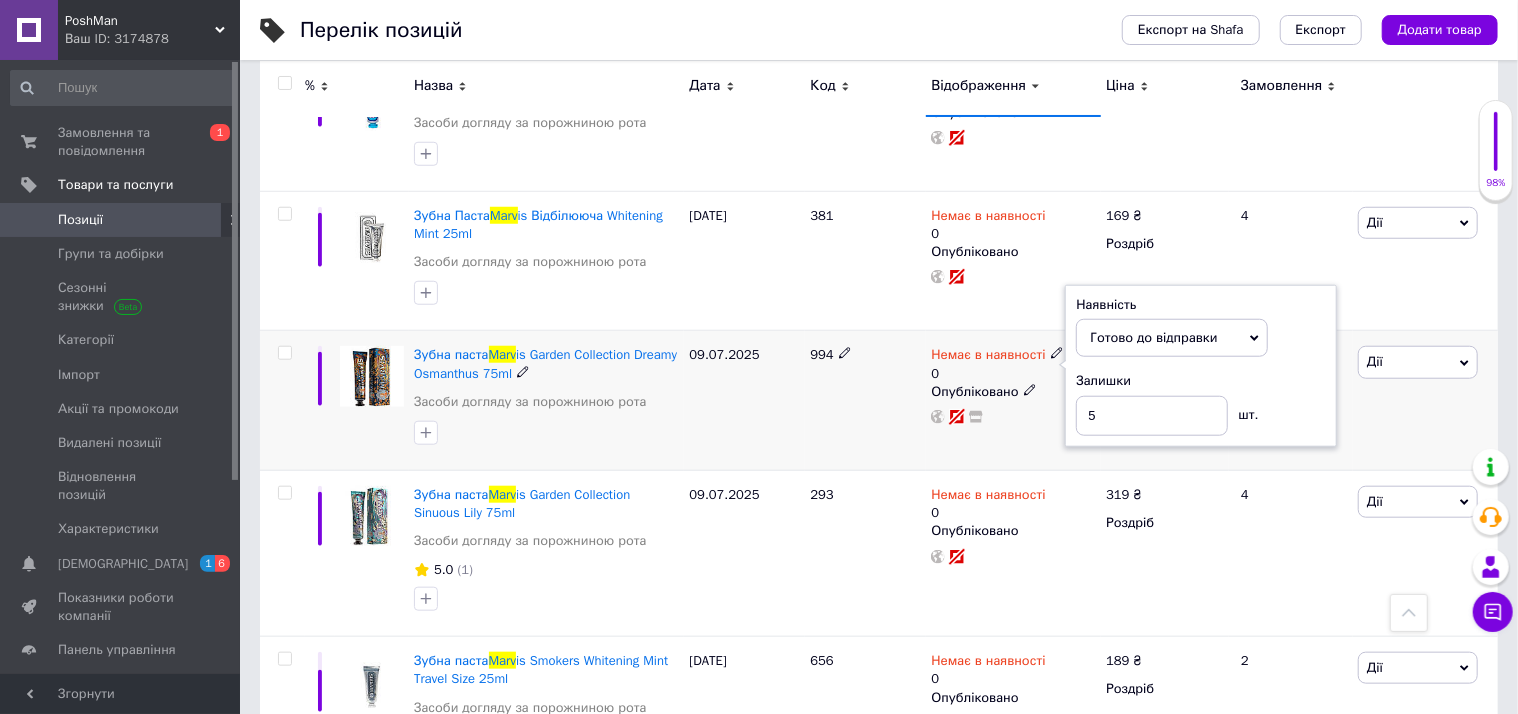 click on "Немає в наявності 0 Наявність [PERSON_NAME] до відправки В наявності Немає в наявності Під замовлення Залишки 5 шт. Опубліковано" at bounding box center [1013, 401] 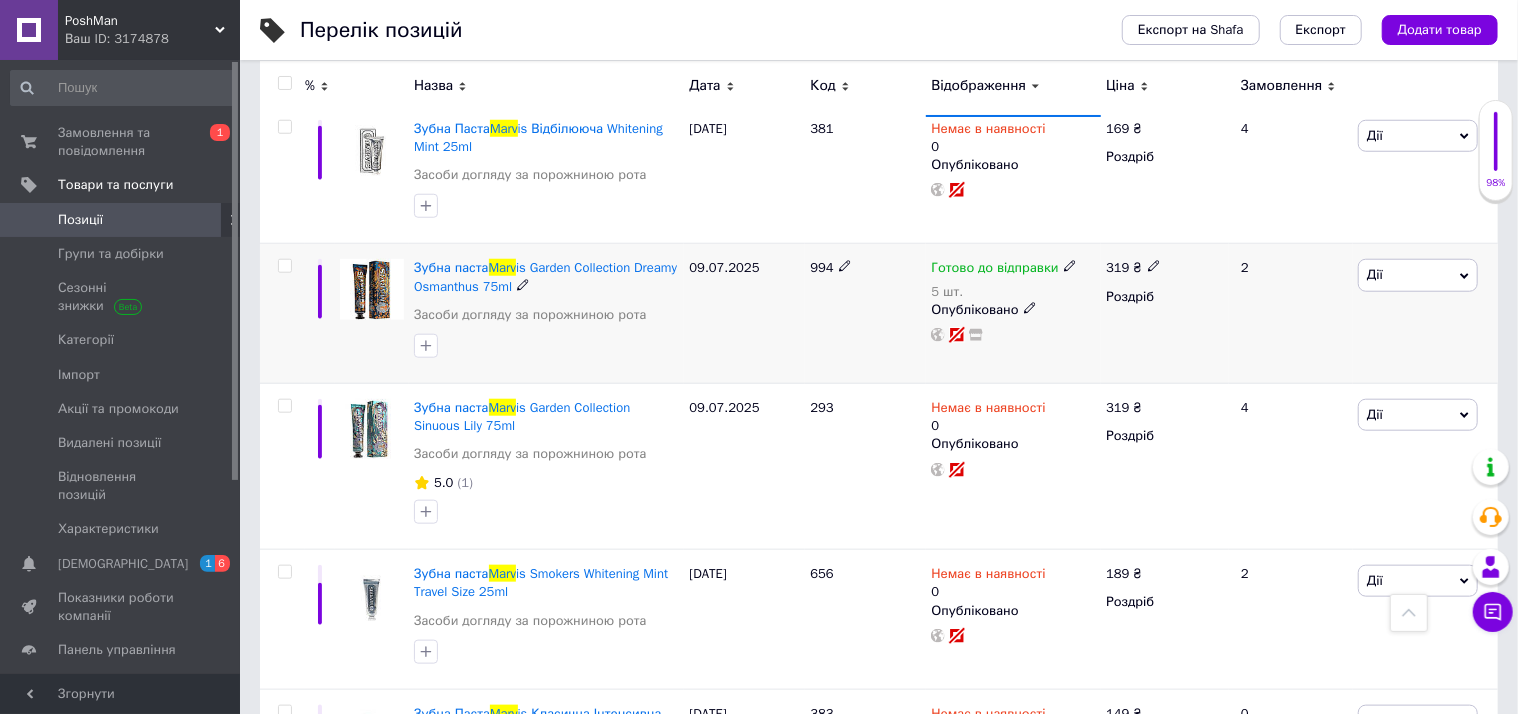 scroll, scrollTop: 999, scrollLeft: 0, axis: vertical 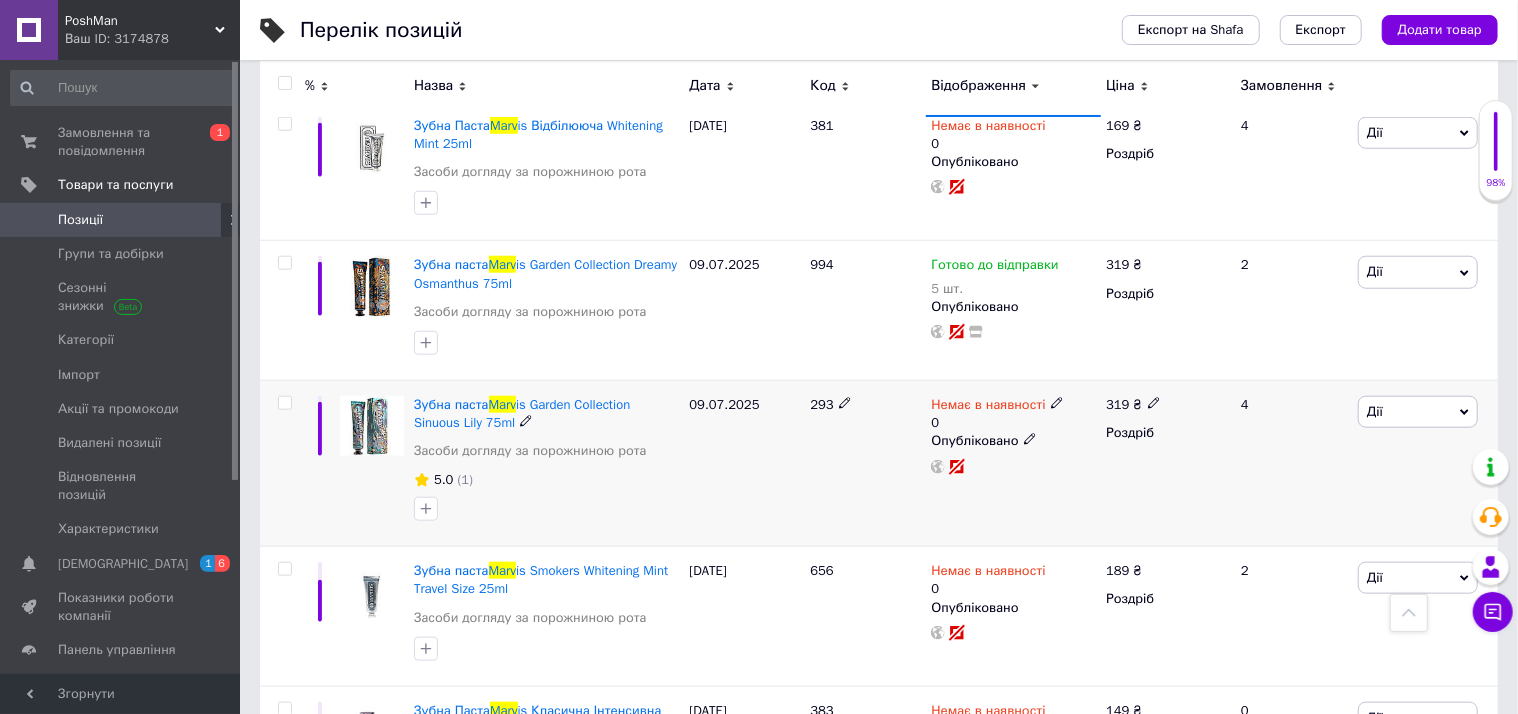 click 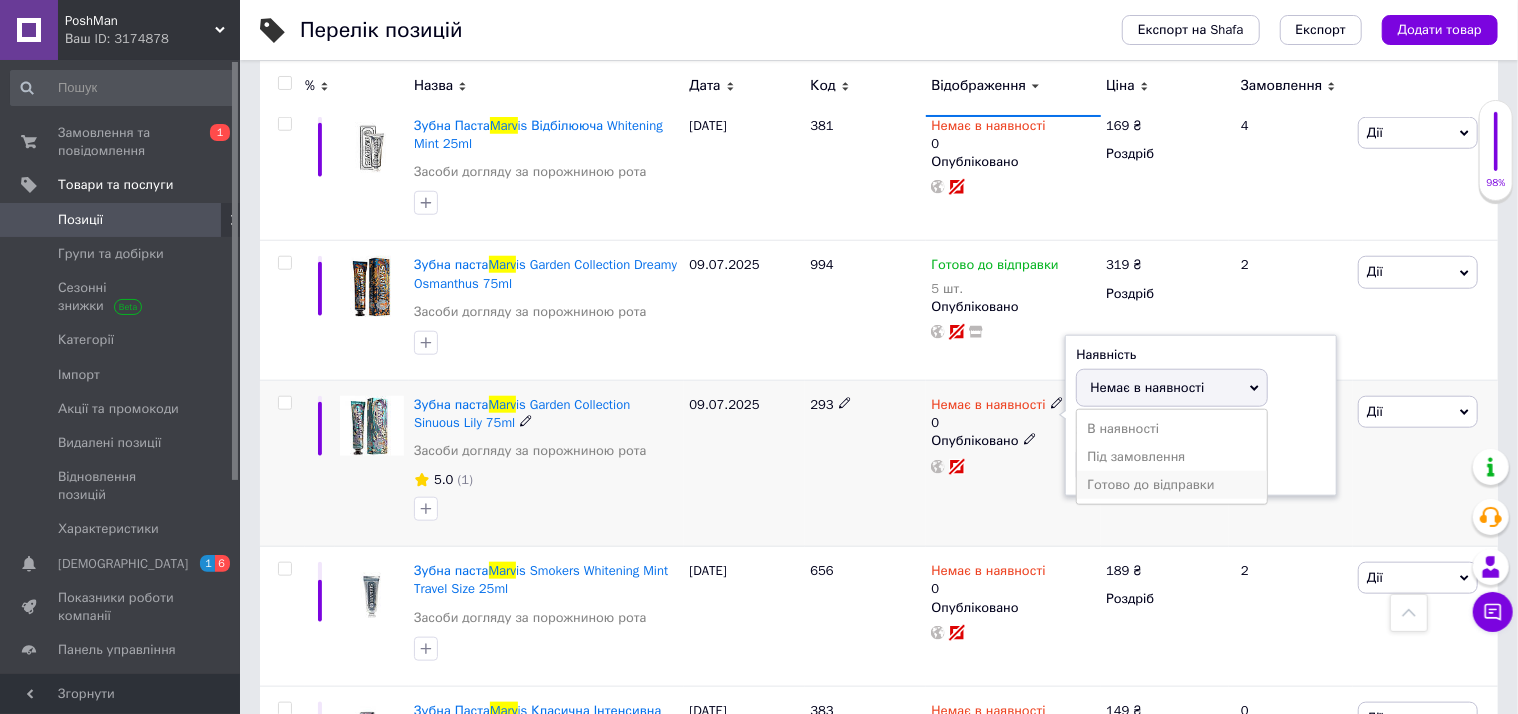 click on "Готово до відправки" at bounding box center [1172, 485] 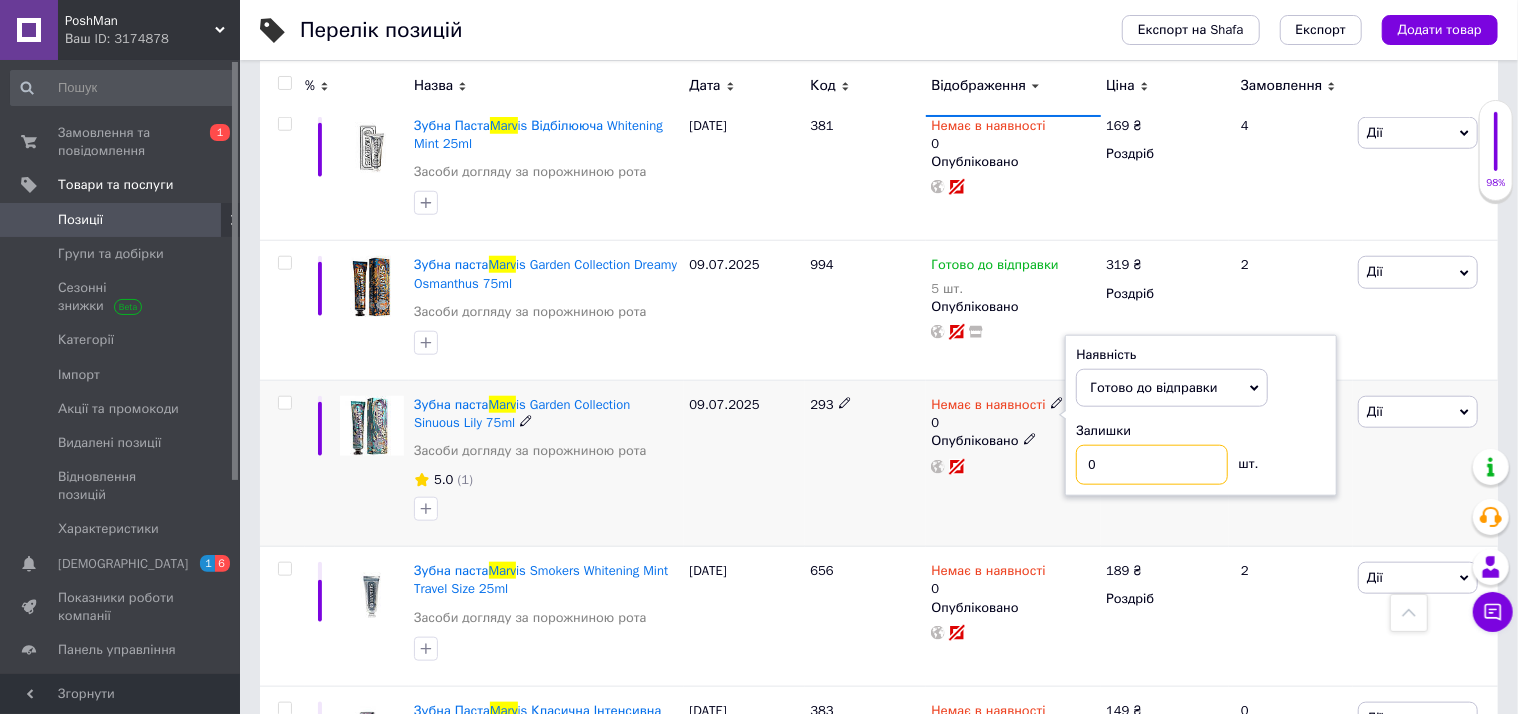 drag, startPoint x: 1098, startPoint y: 467, endPoint x: 1067, endPoint y: 468, distance: 31.016125 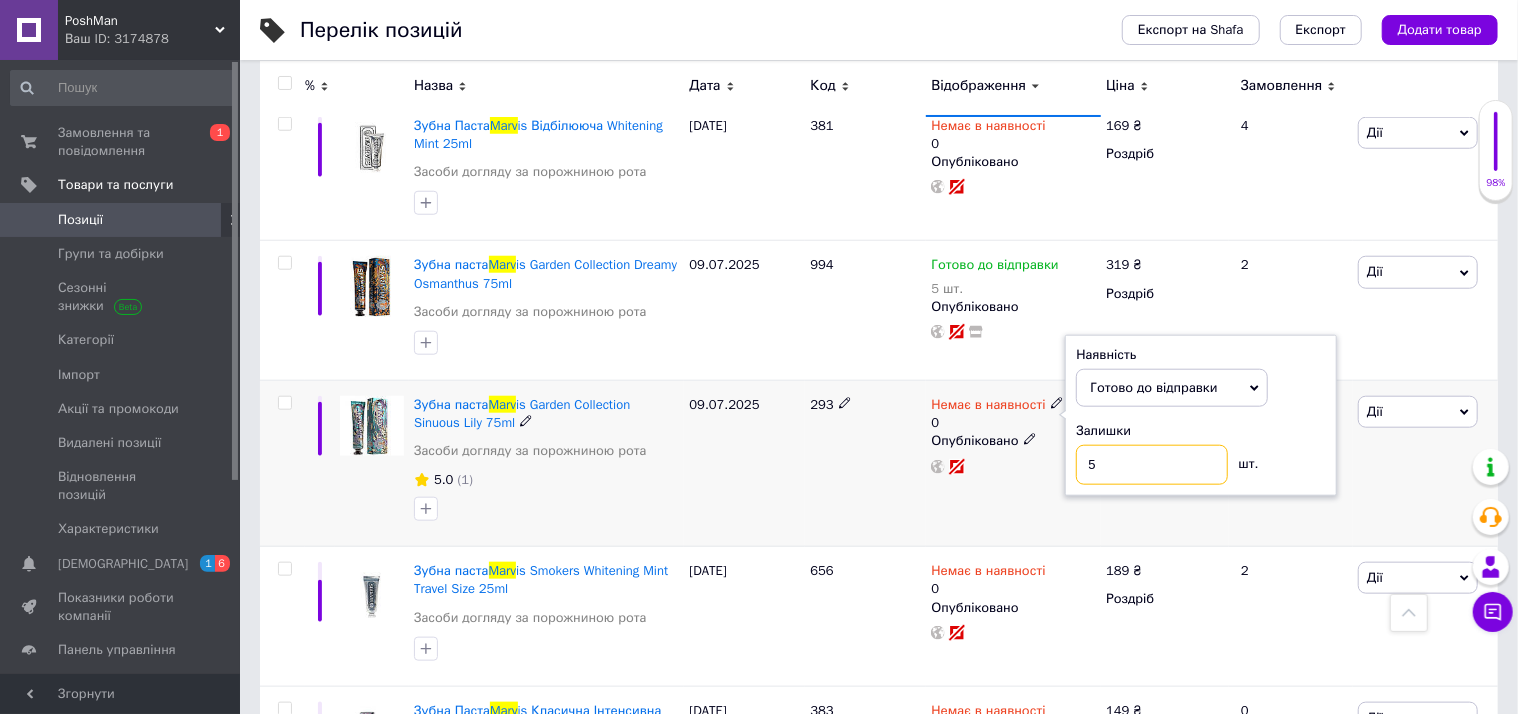 type on "5" 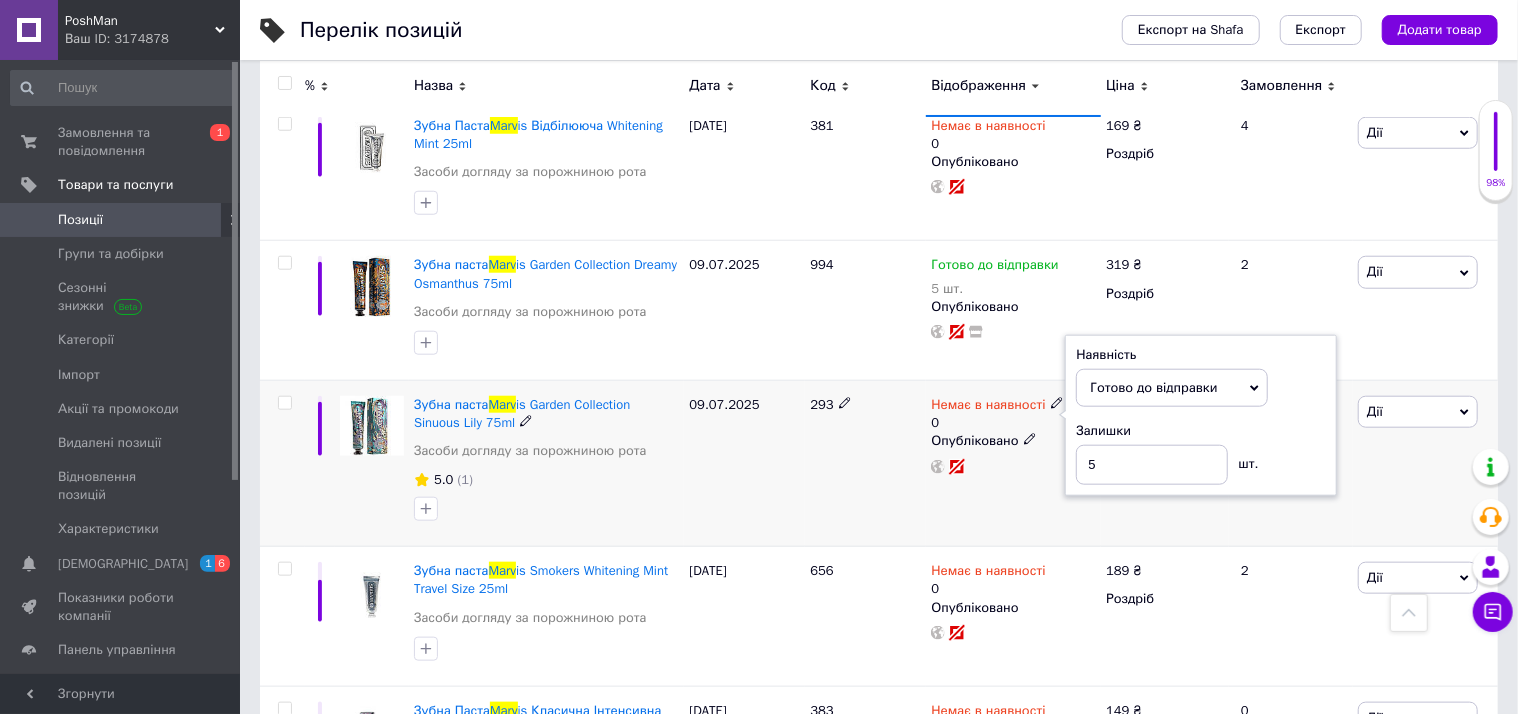 click on "Немає в наявності 0 Наявність [PERSON_NAME] до відправки В наявності Немає в наявності Під замовлення Залишки 5 шт. Опубліковано" at bounding box center (1013, 464) 